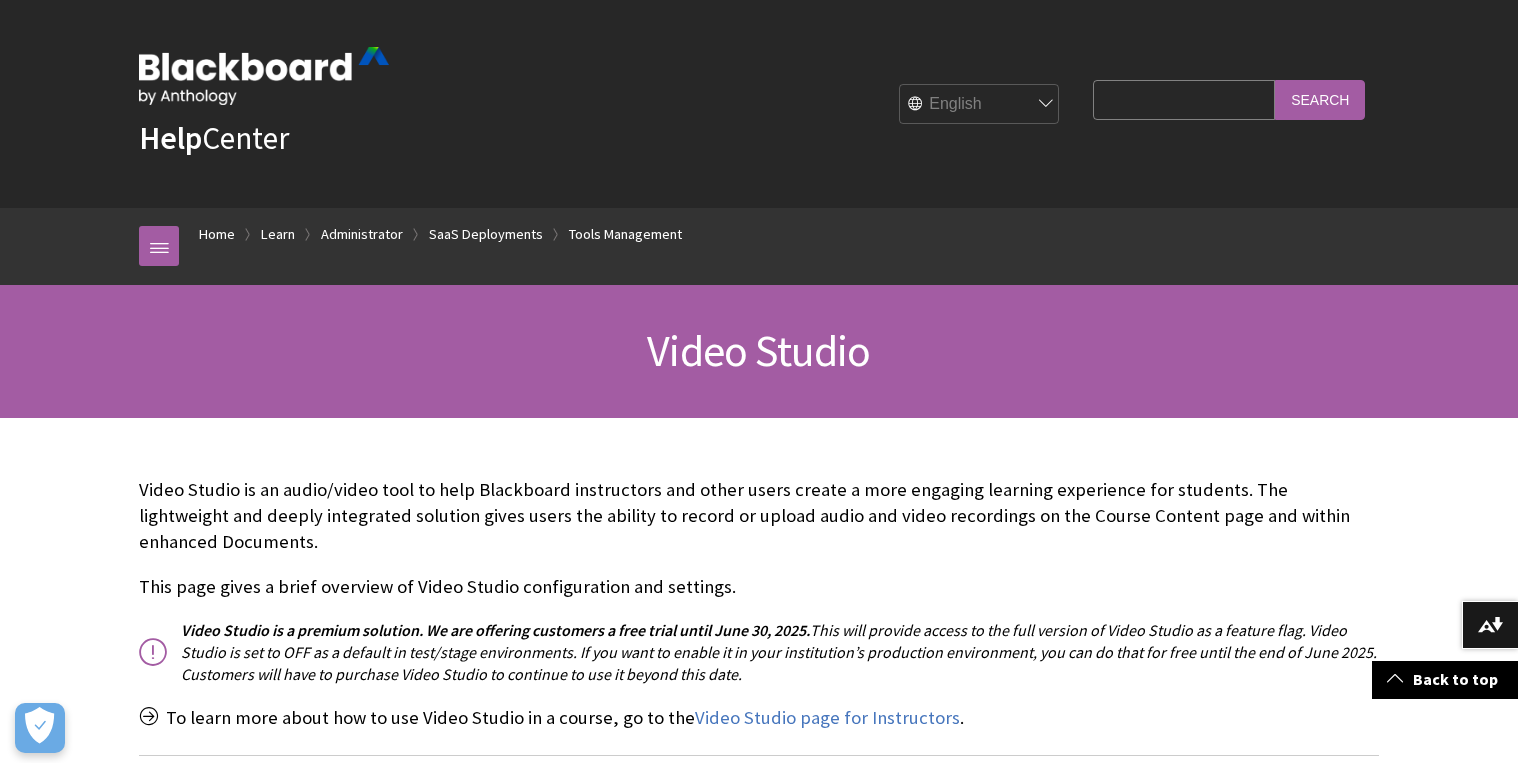 scroll, scrollTop: 963, scrollLeft: 0, axis: vertical 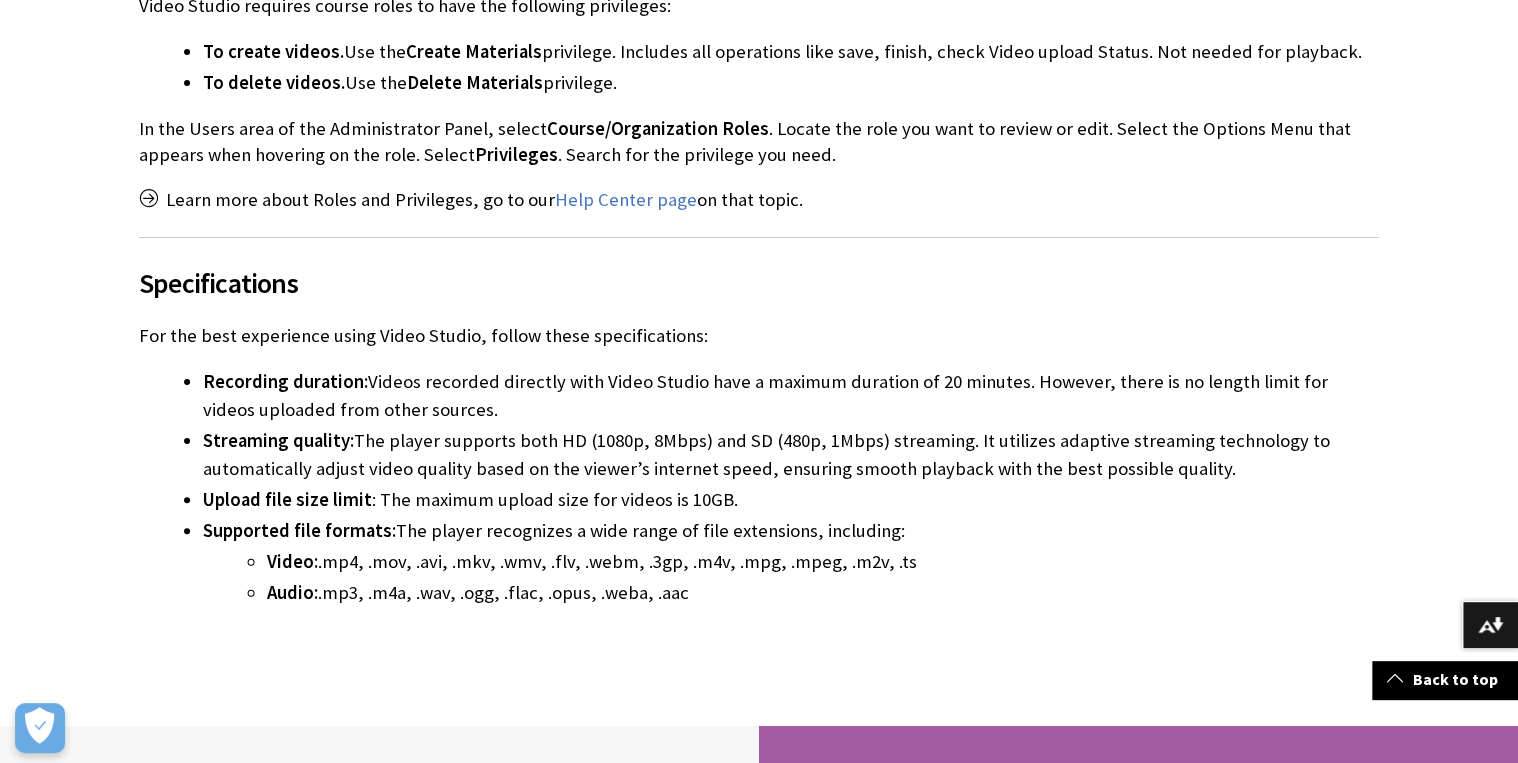 drag, startPoint x: 139, startPoint y: 245, endPoint x: 737, endPoint y: 574, distance: 682.5284 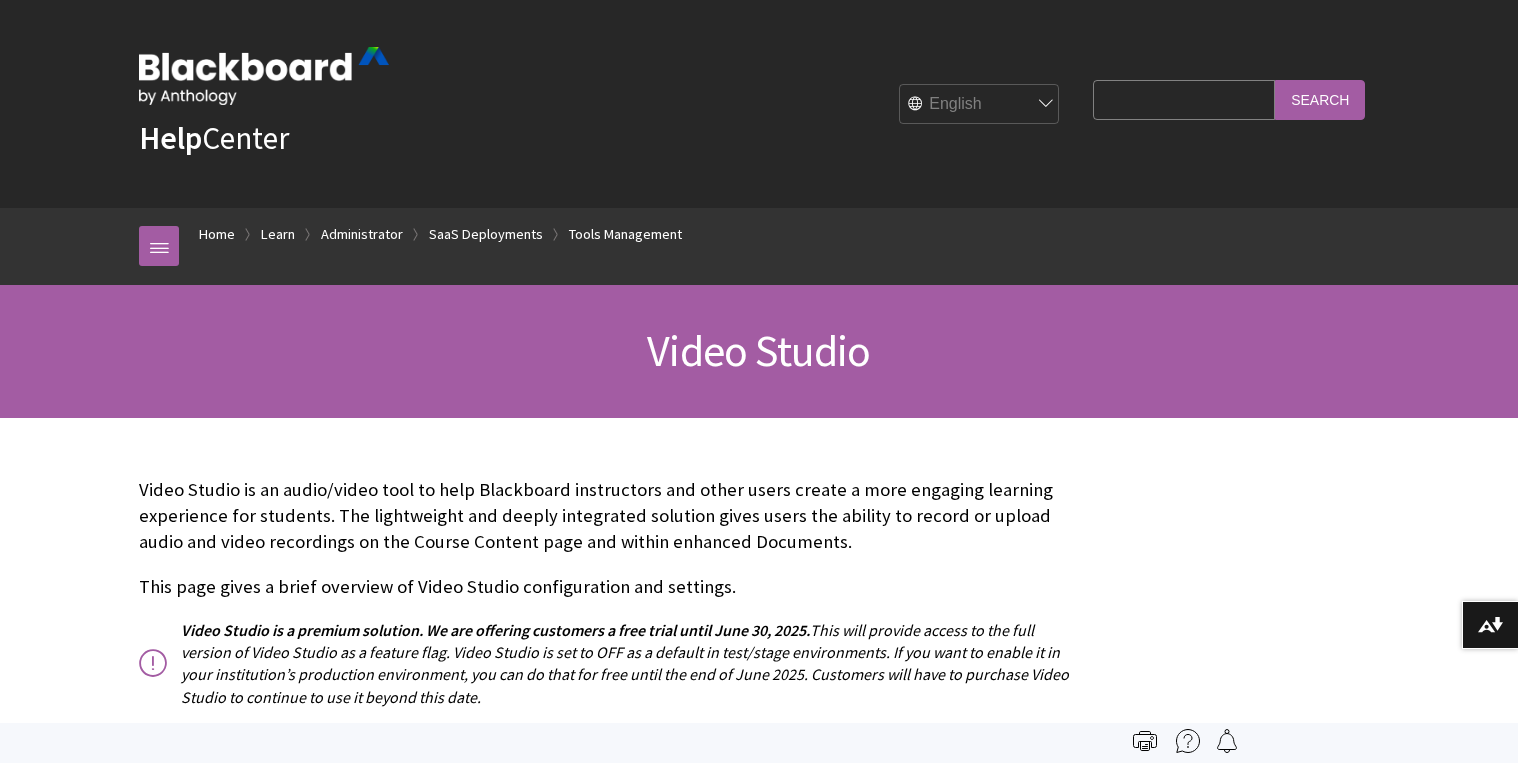 scroll, scrollTop: 0, scrollLeft: 0, axis: both 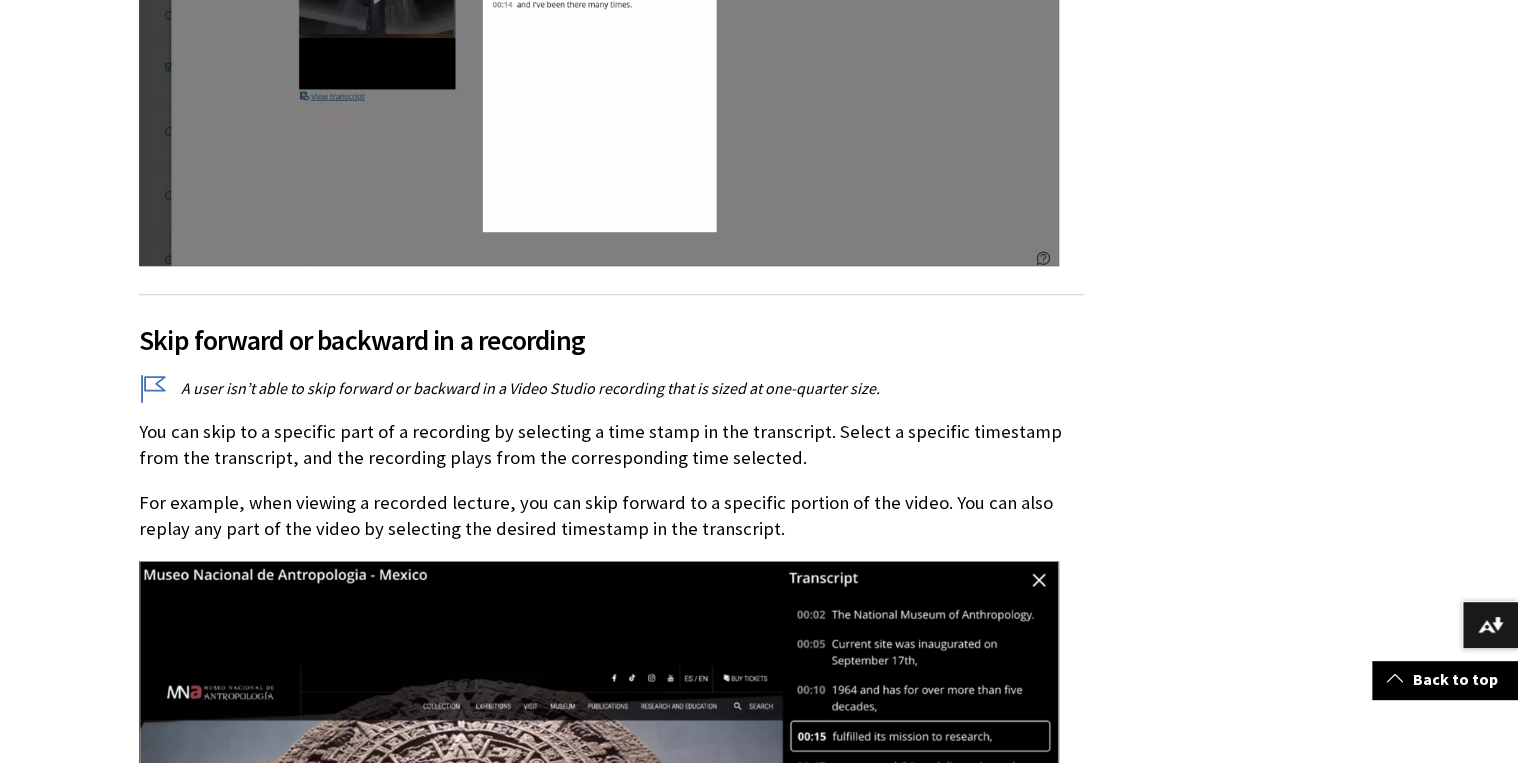 click on "Skip forward or backward in a recording" at bounding box center (611, 340) 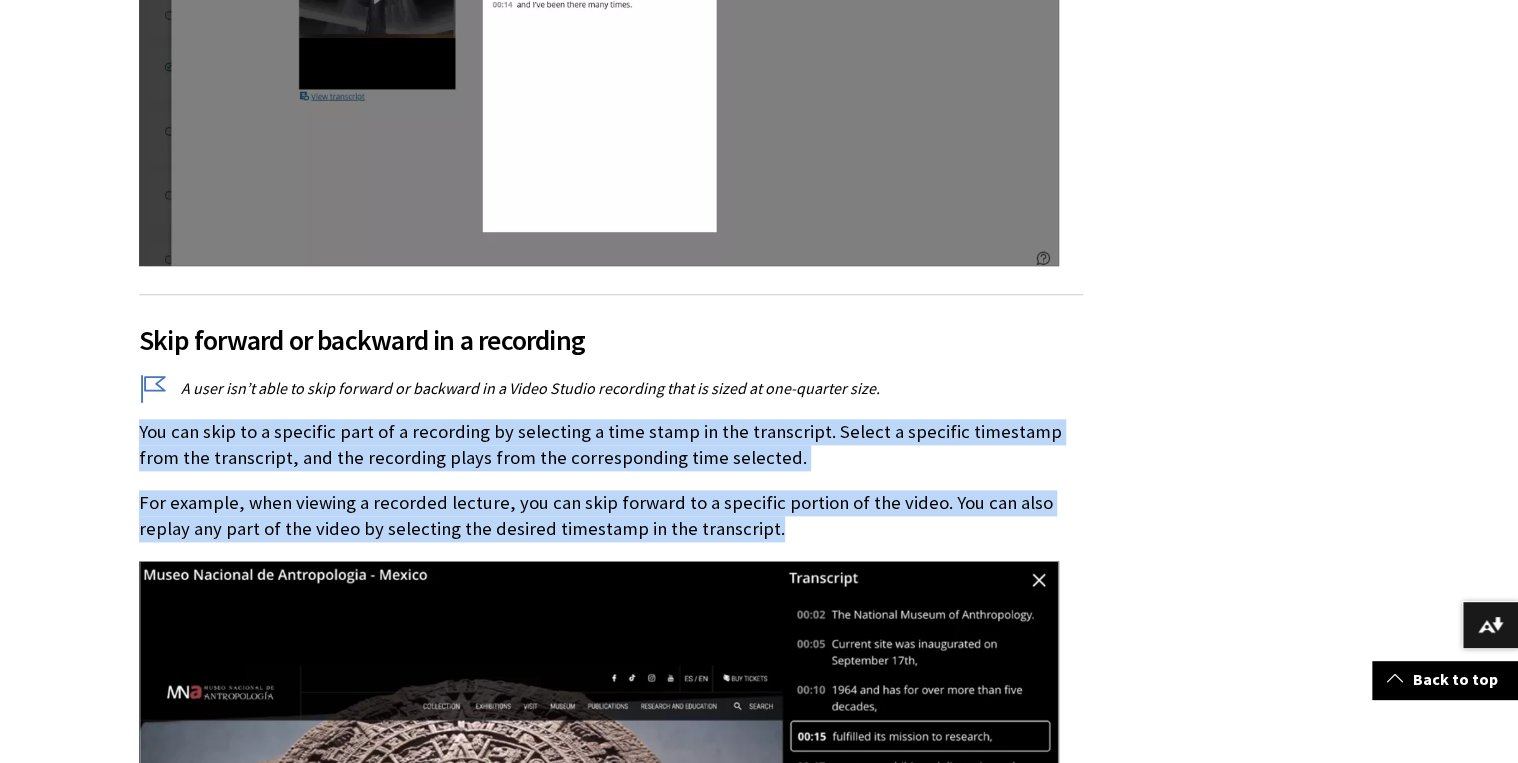 drag, startPoint x: 137, startPoint y: 381, endPoint x: 759, endPoint y: 484, distance: 630.47046 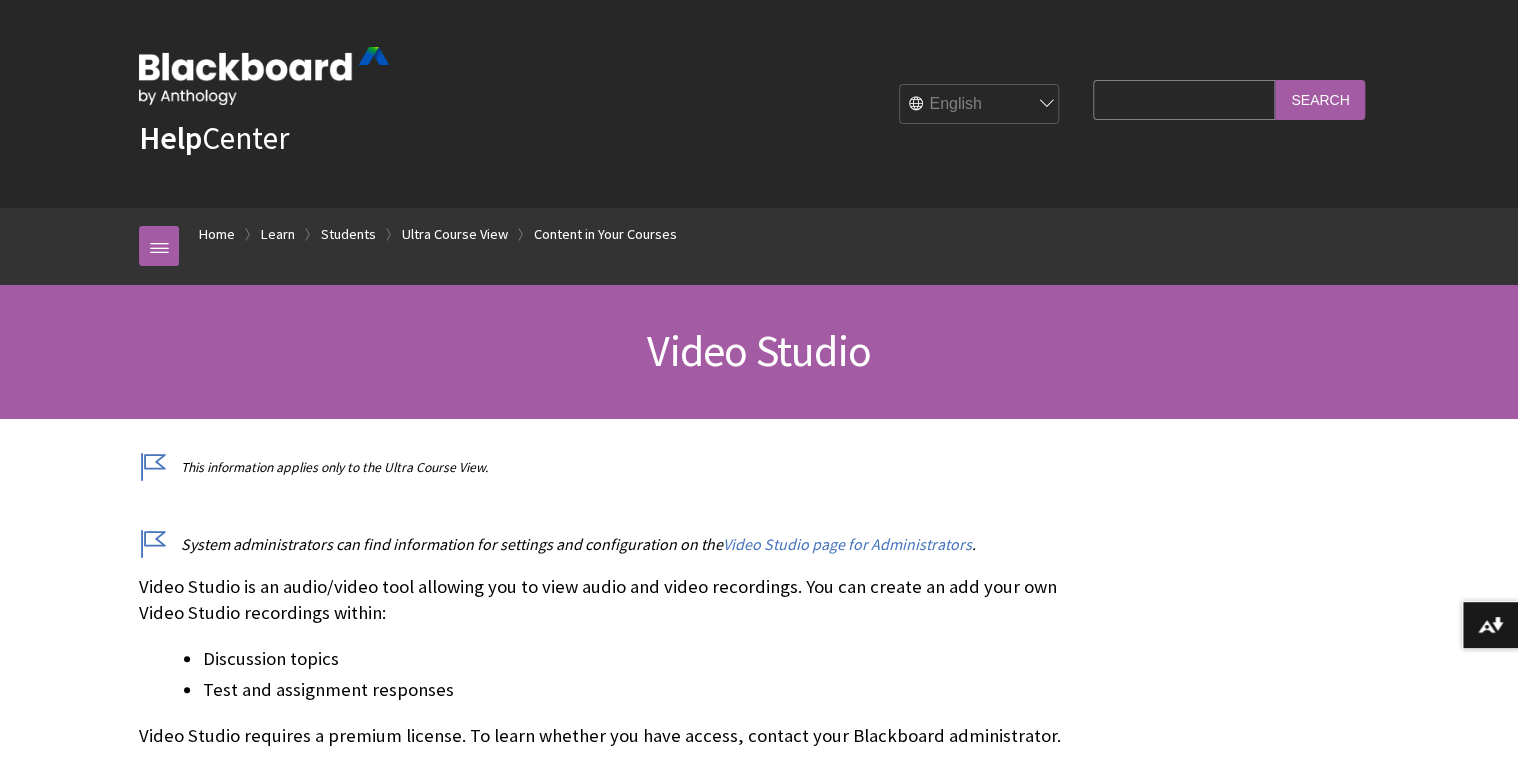 scroll, scrollTop: 9744, scrollLeft: 0, axis: vertical 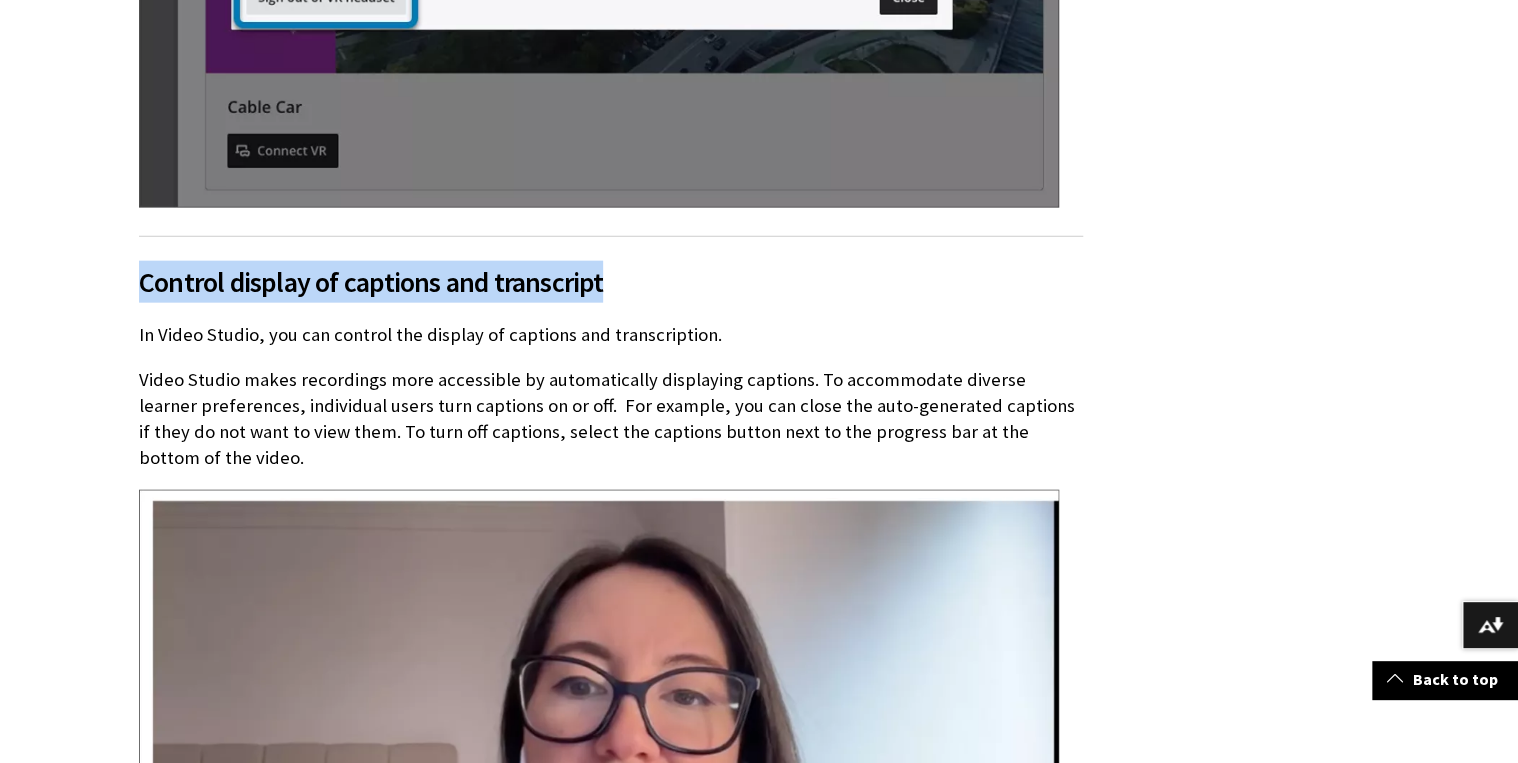 drag, startPoint x: 143, startPoint y: 257, endPoint x: 648, endPoint y: 270, distance: 505.1673 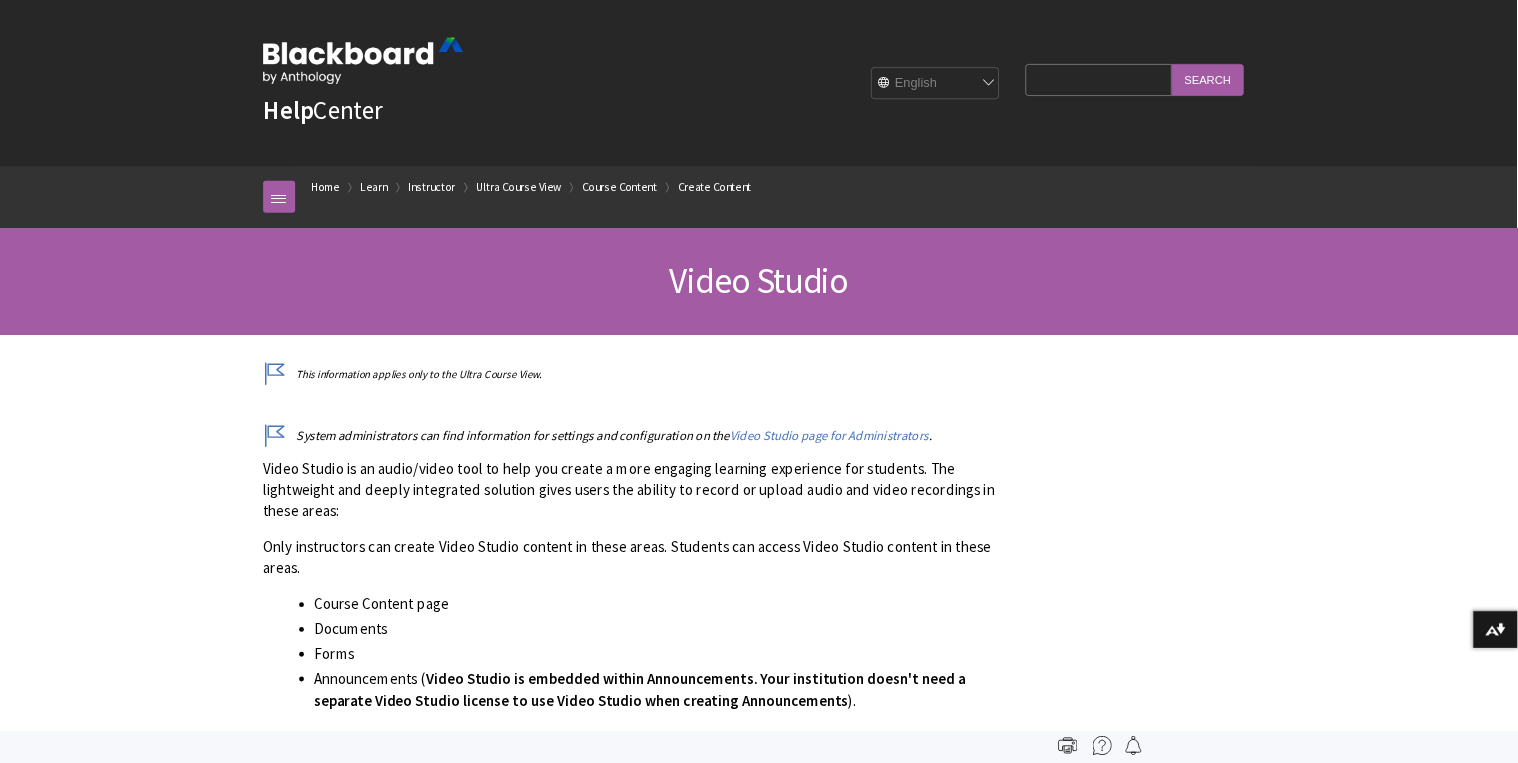 scroll, scrollTop: 0, scrollLeft: 0, axis: both 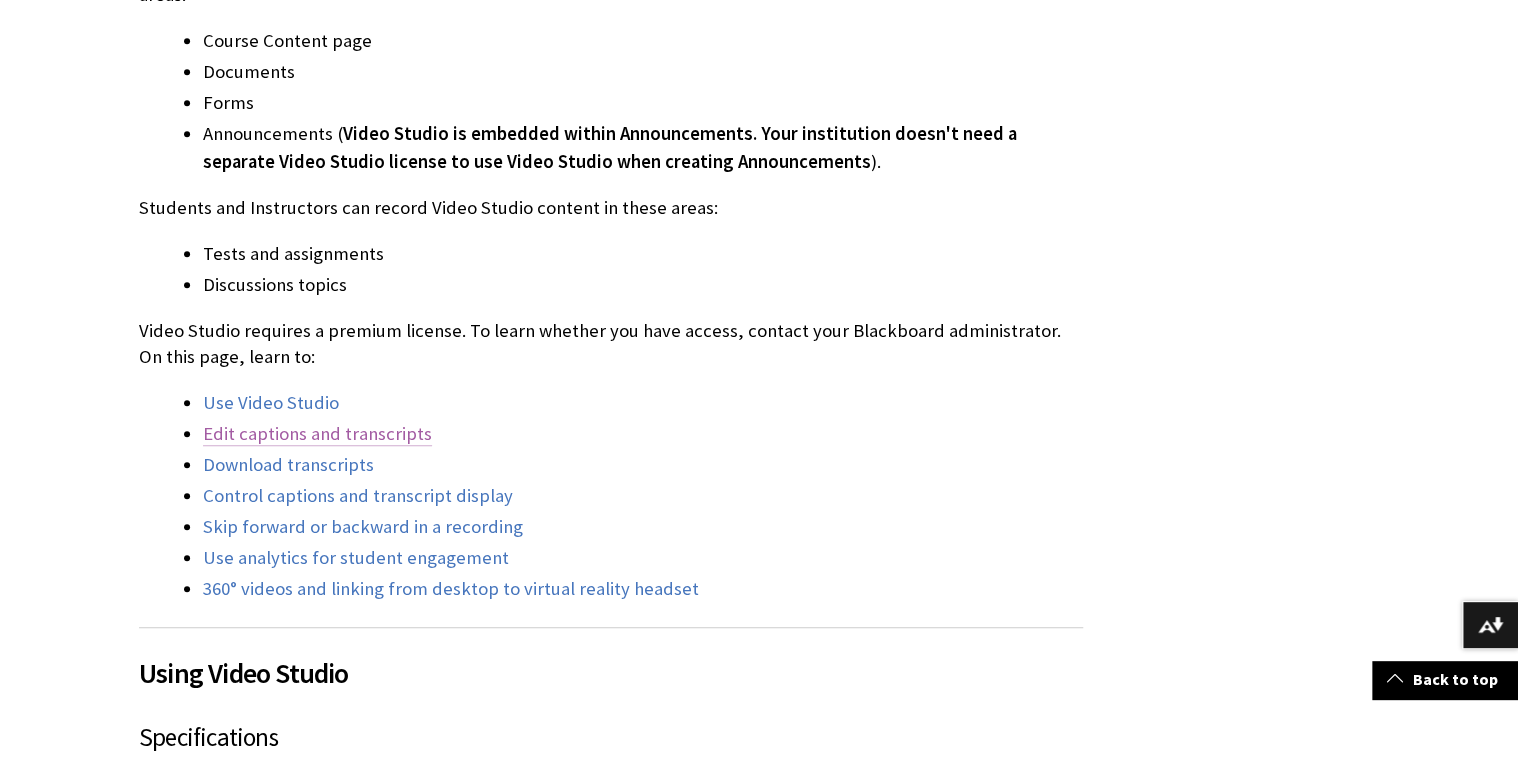 click on "Edit captions and transcripts" at bounding box center [317, 434] 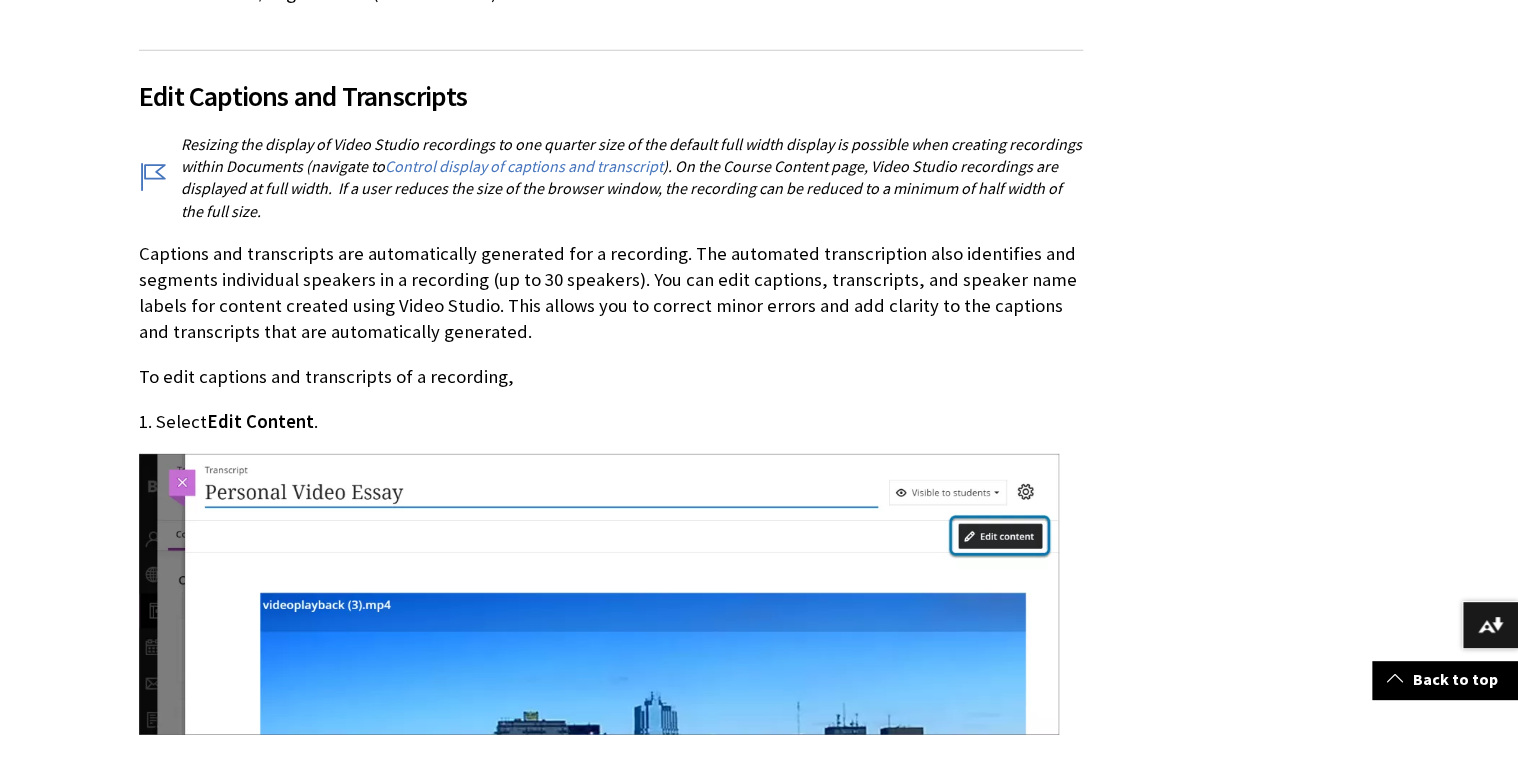 click on "Edit Captions and Transcripts" at bounding box center (611, 96) 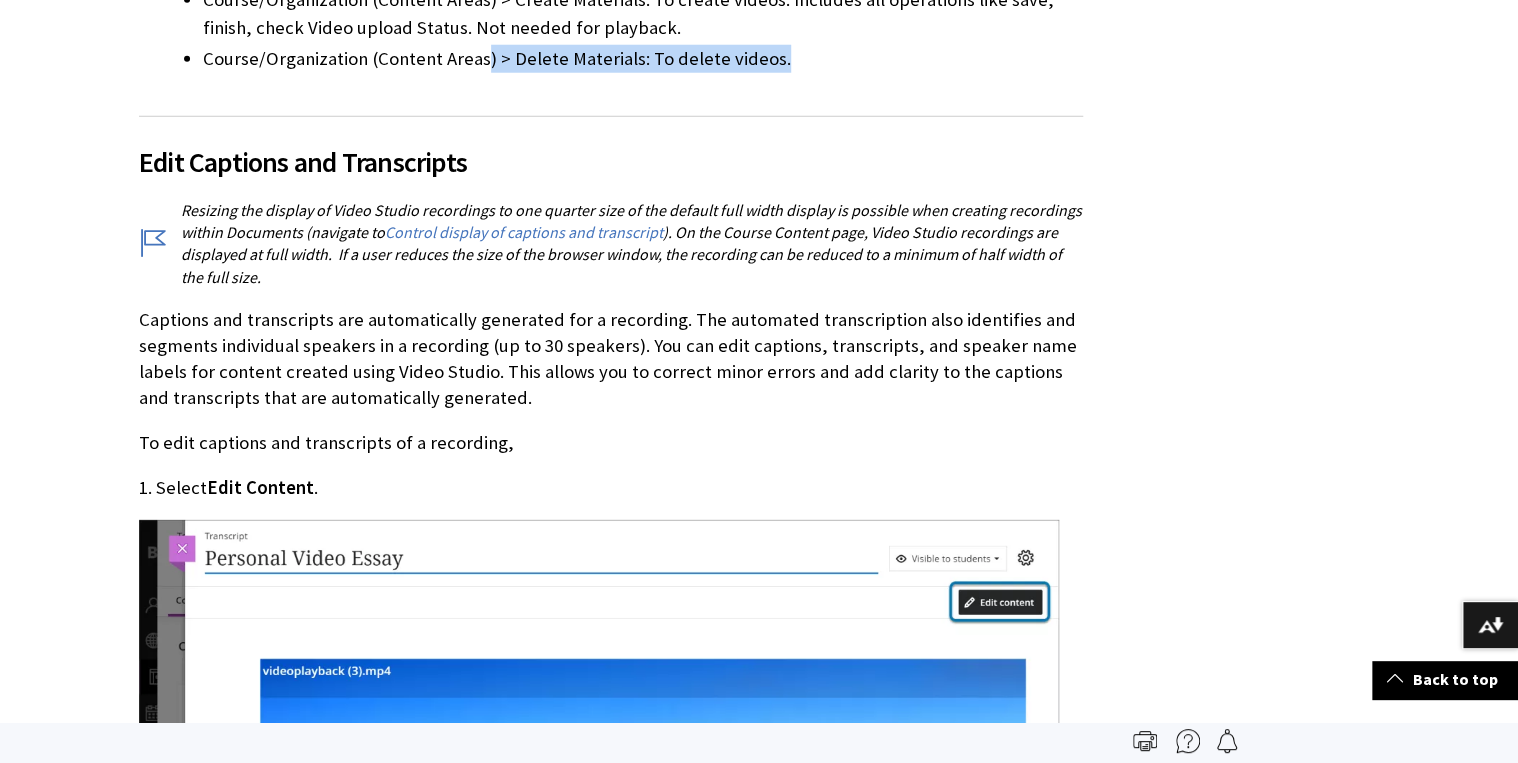 scroll, scrollTop: 6466, scrollLeft: 0, axis: vertical 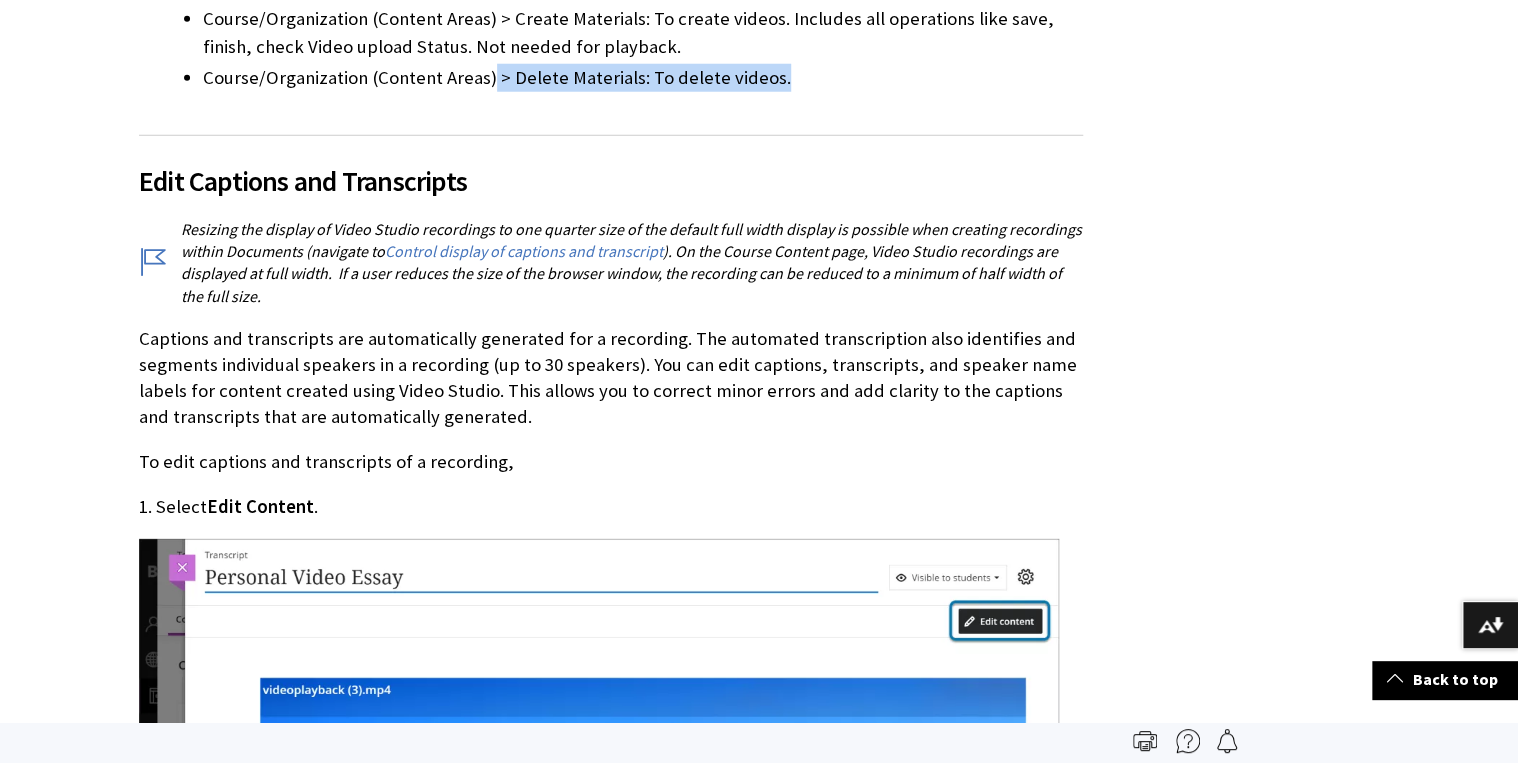 drag, startPoint x: 142, startPoint y: 17, endPoint x: 489, endPoint y: 16, distance: 347.00143 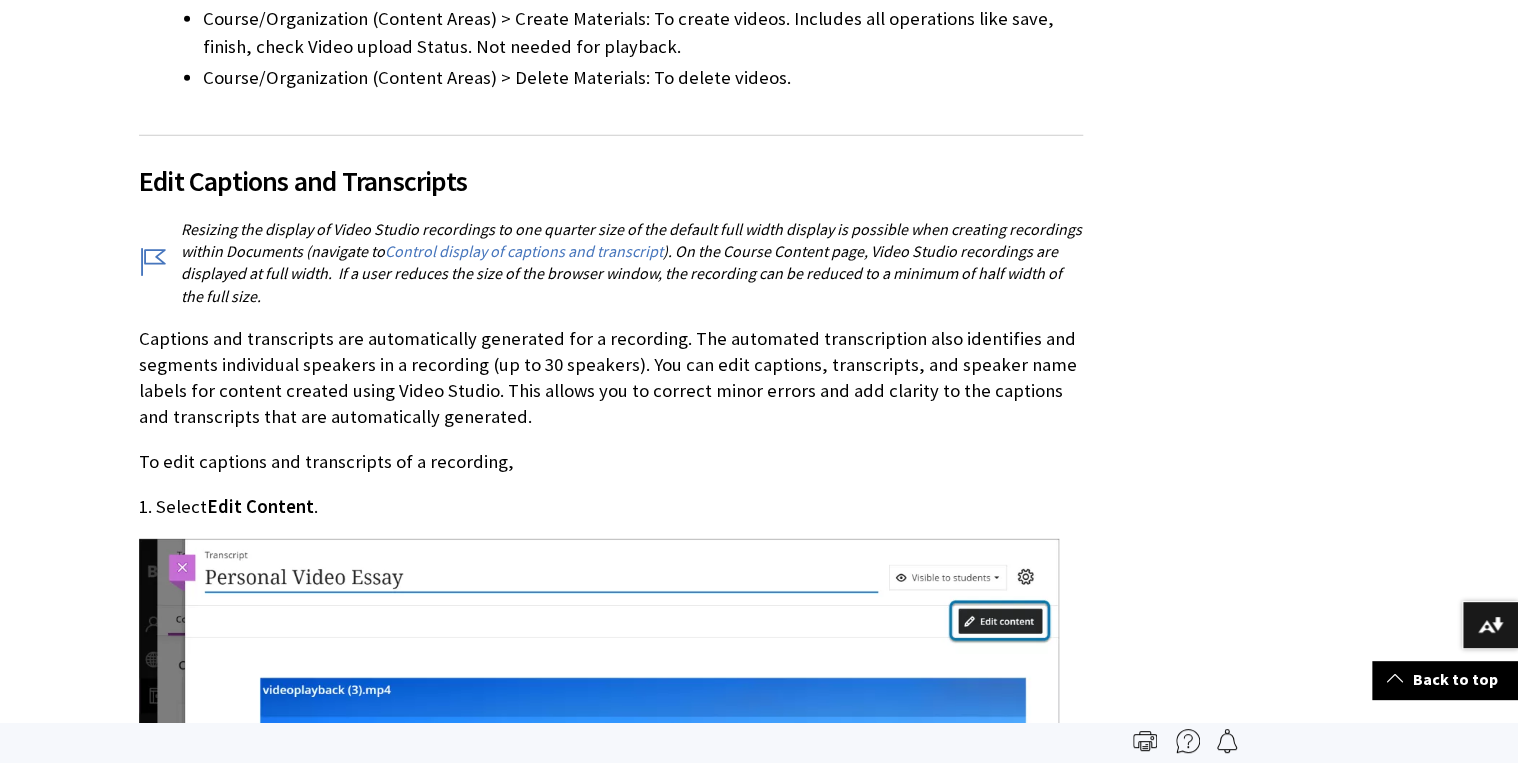 drag, startPoint x: 489, startPoint y: 16, endPoint x: 660, endPoint y: 104, distance: 192.31485 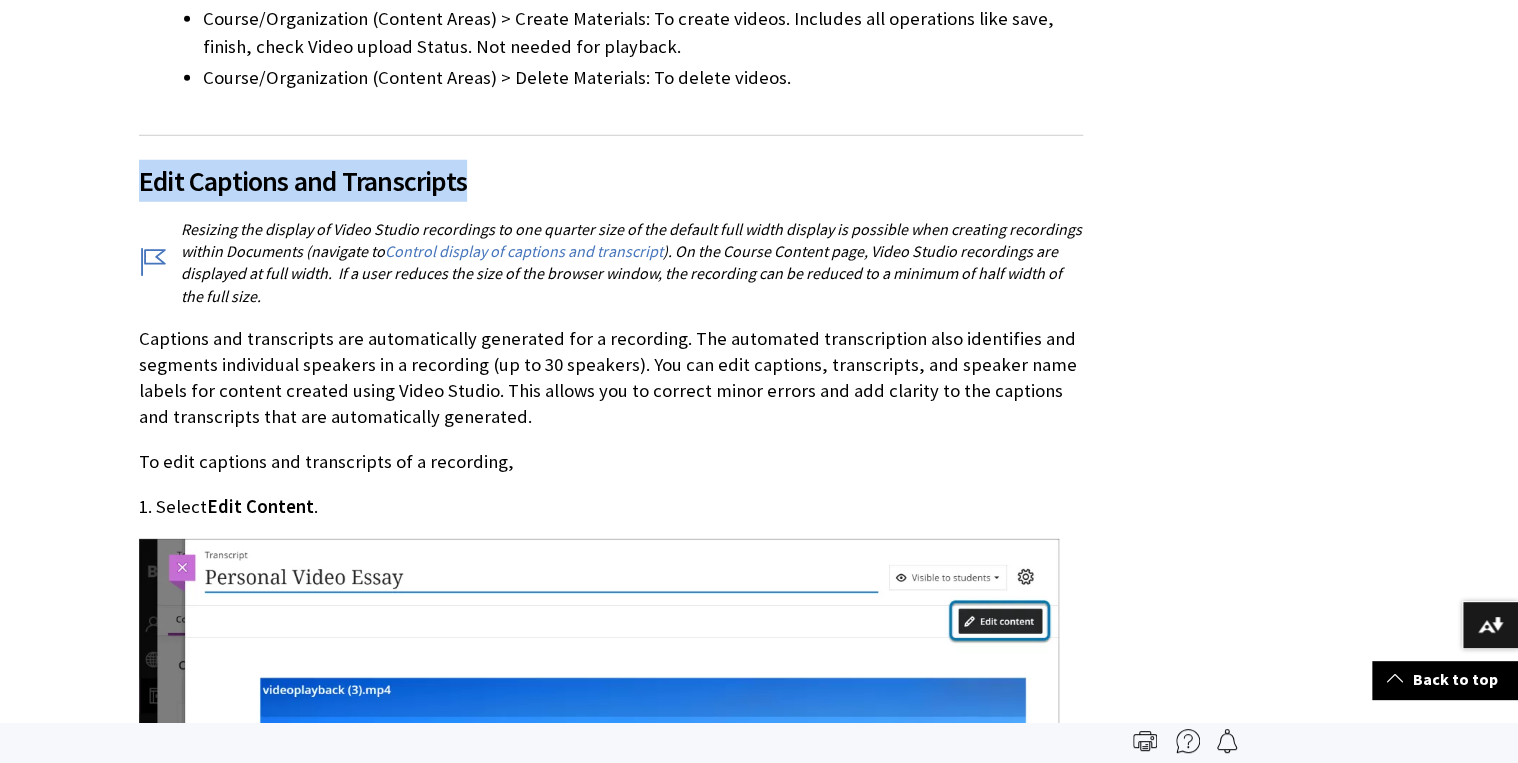 drag, startPoint x: 141, startPoint y: 101, endPoint x: 464, endPoint y: 103, distance: 323.0062 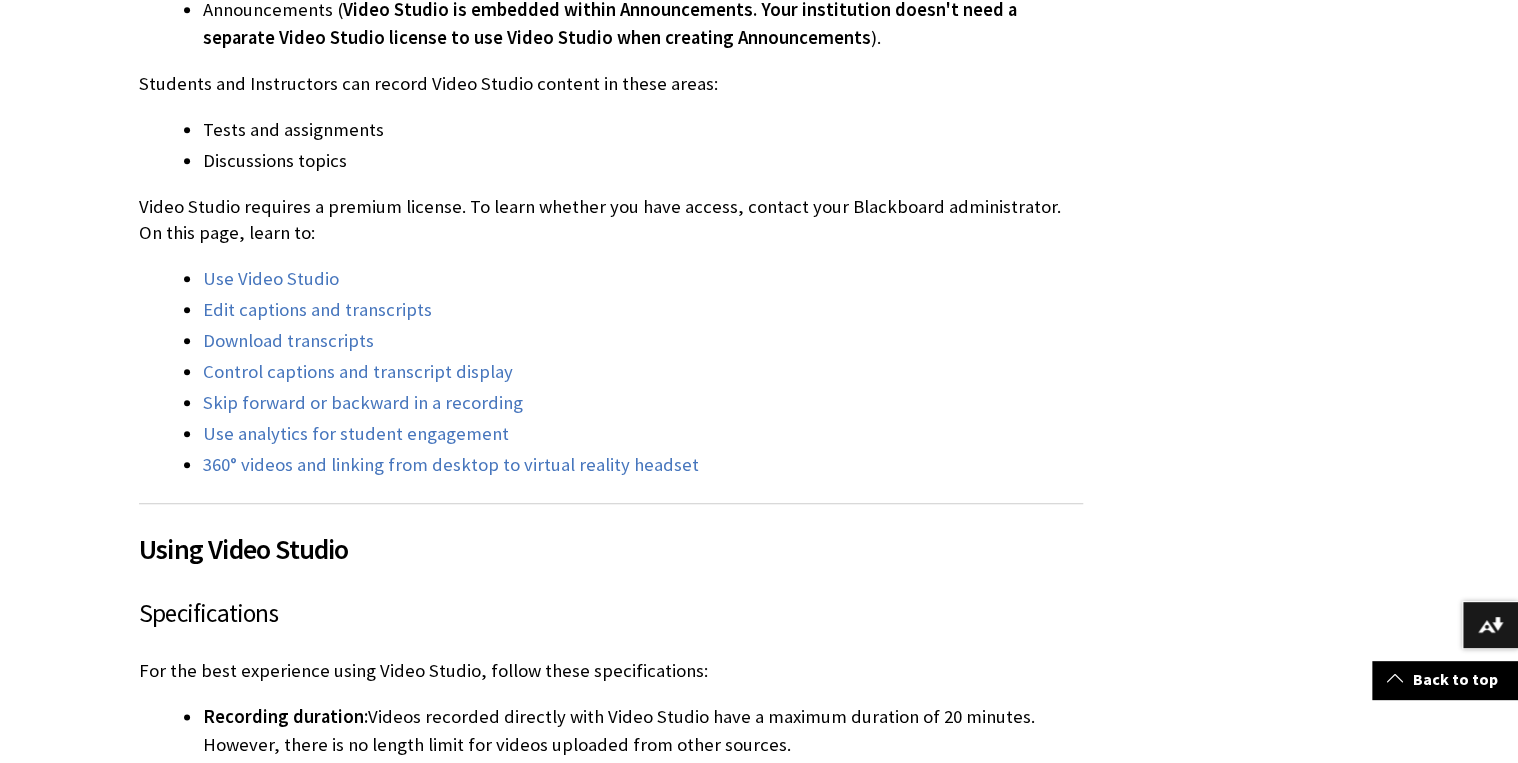 scroll, scrollTop: 12210, scrollLeft: 0, axis: vertical 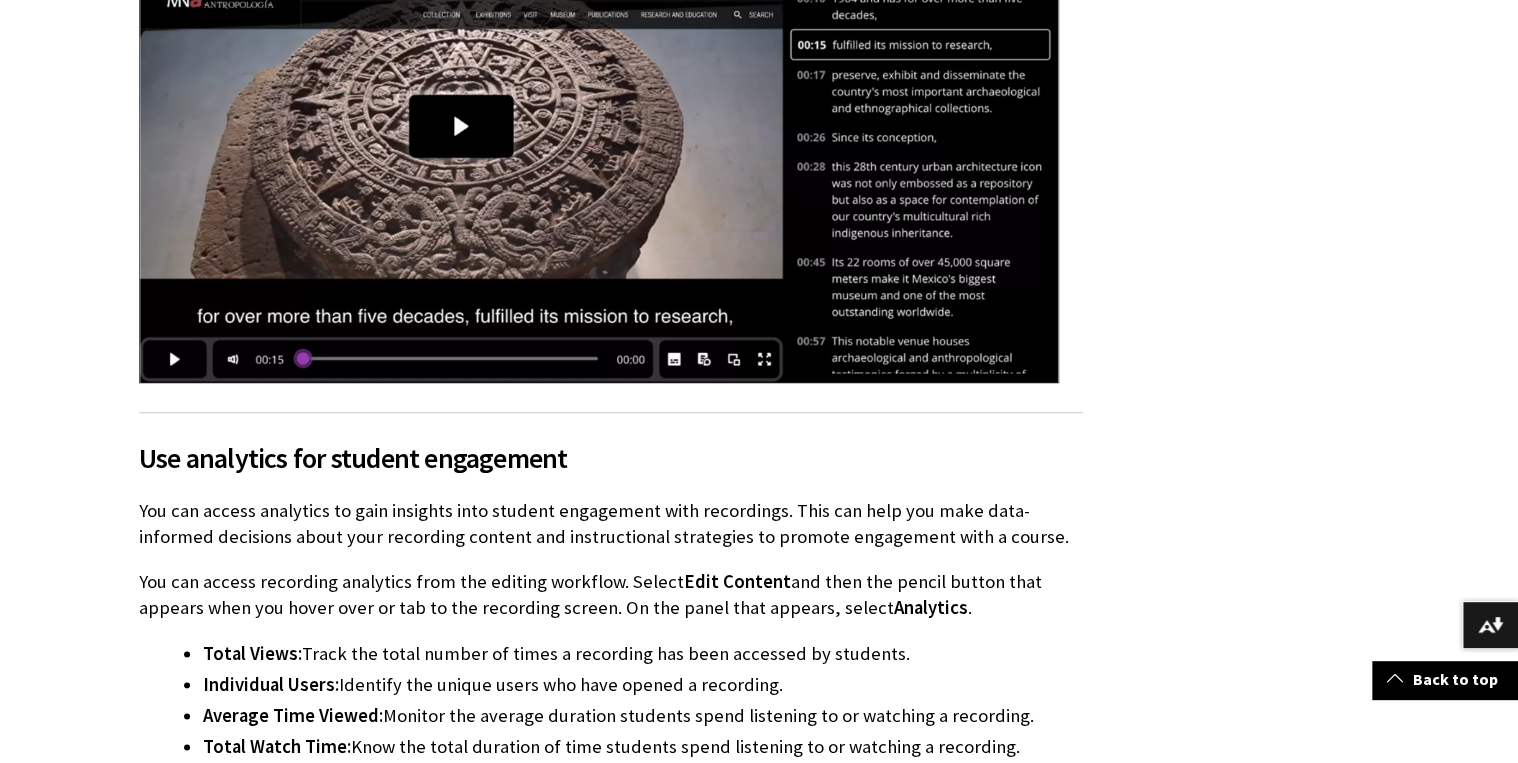 click on "System administrators can find information for settings and configuration on the  Video Studio page for Administrators . Video Studio is an audio/video tool to help you create a more engaging learning experience for students. The lightweight and deeply integrated solution gives users the ability to record or upload audio and video recordings in these areas:  Only instructors can create Video Studio content in these areas. Students can access Video Studio content in these areas. Course Content page Documents Forms Announcements ( Video Studio is embedded within Announcements. Your institution doesn't need a separate Video Studio license to use Video Studio when creating Announcements ). Students and Instructors can record Video Studio content in these areas: Tests and assignments Discussions topics Use Video Studio Edit captions and transcripts Download transcripts Control captions and transcript display Video:  . ." at bounding box center (611, -3259) 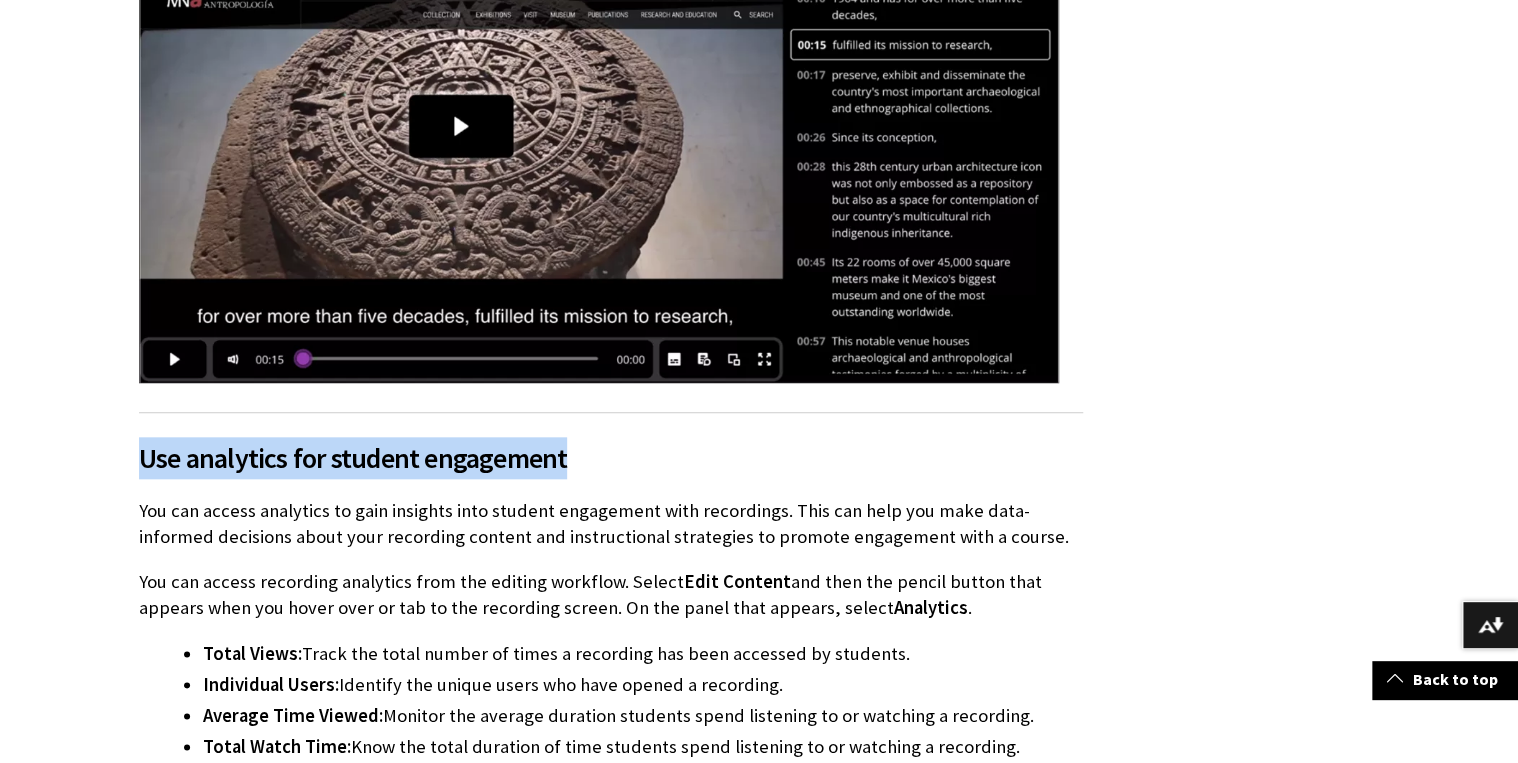 drag, startPoint x: 143, startPoint y: 379, endPoint x: 580, endPoint y: 384, distance: 437.0286 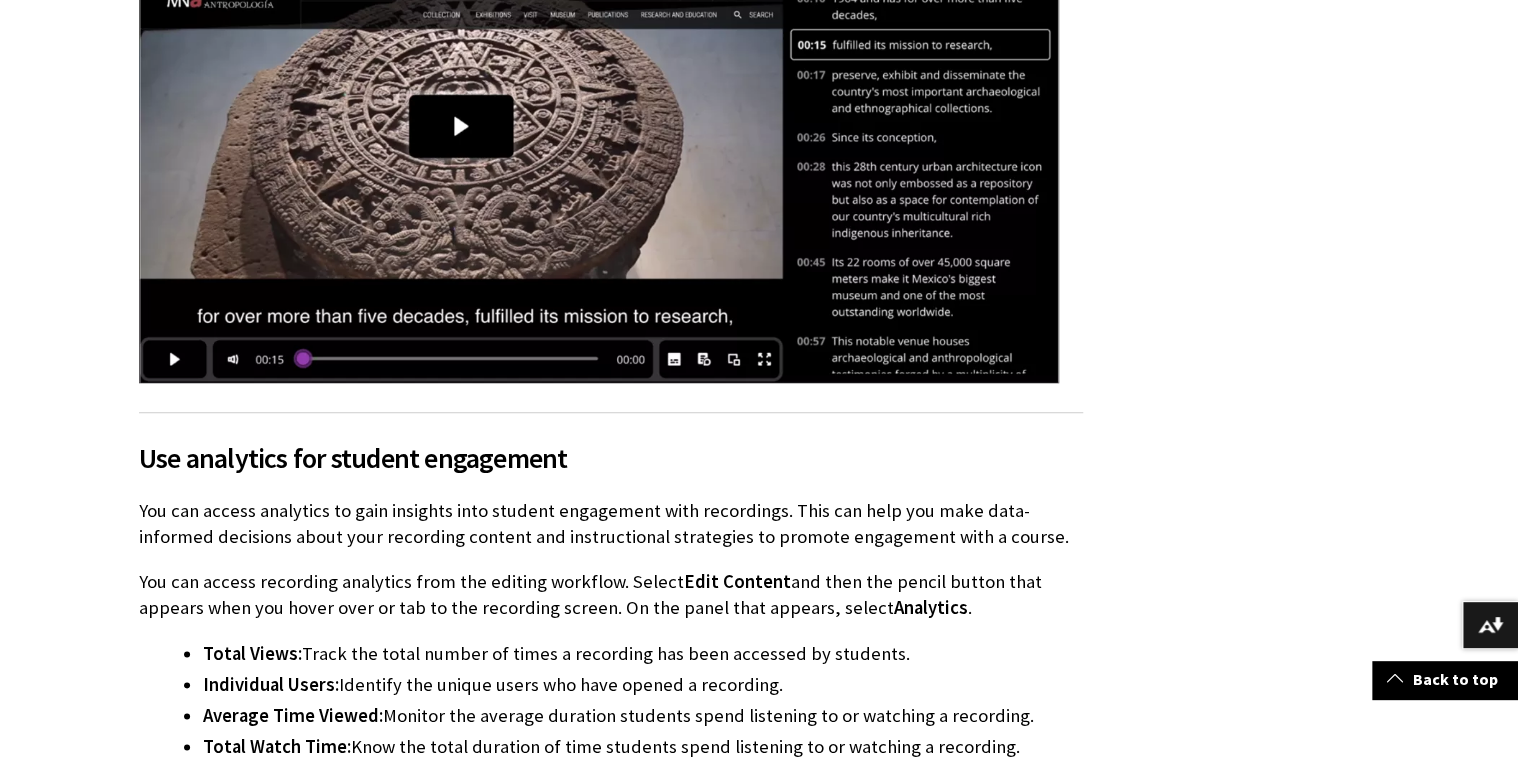 click on "This information applies only to the Ultra Course View.
. )." at bounding box center (759, -3238) 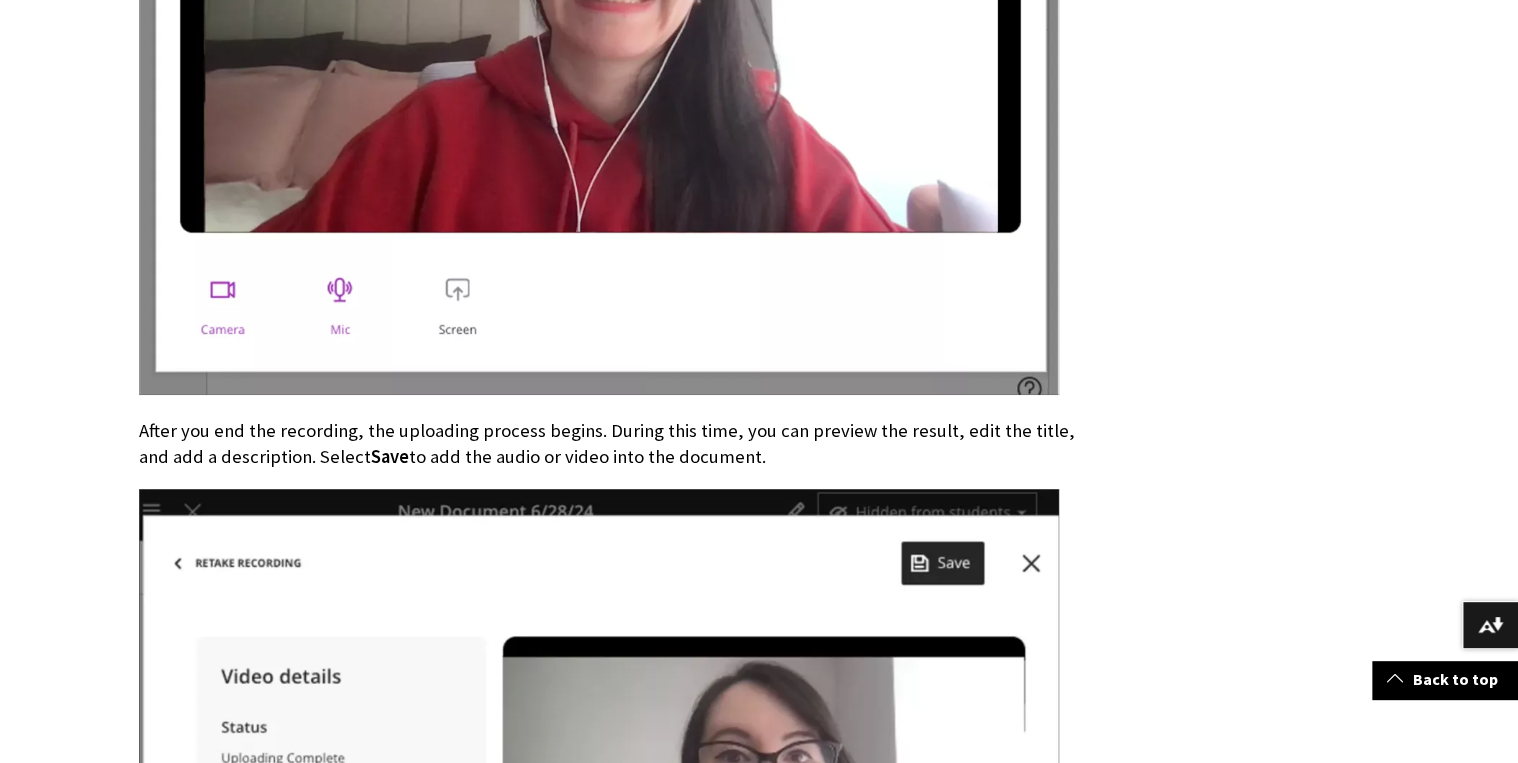 scroll, scrollTop: 3628, scrollLeft: 0, axis: vertical 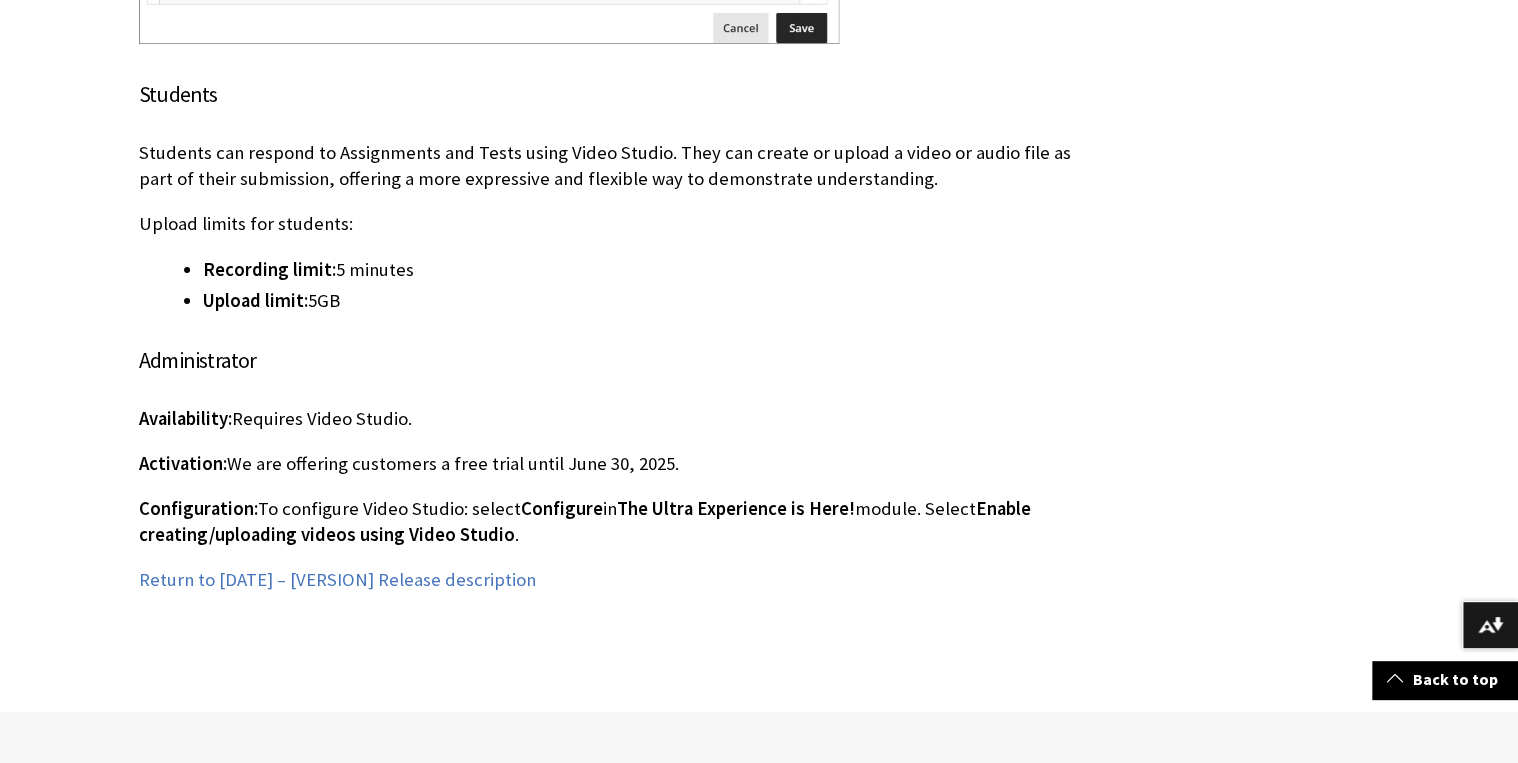 click on "Administrator" at bounding box center [611, 360] 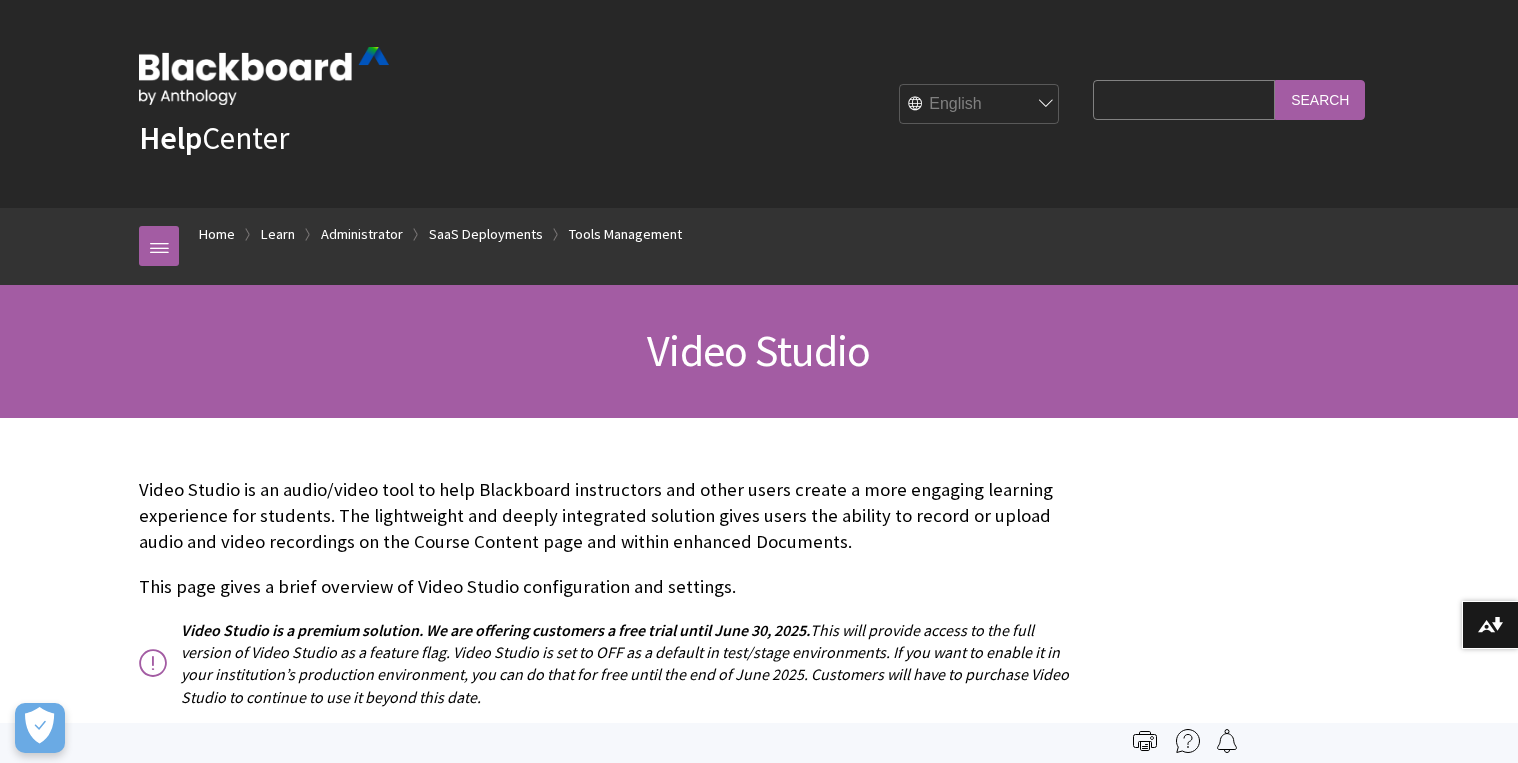 scroll, scrollTop: 0, scrollLeft: 0, axis: both 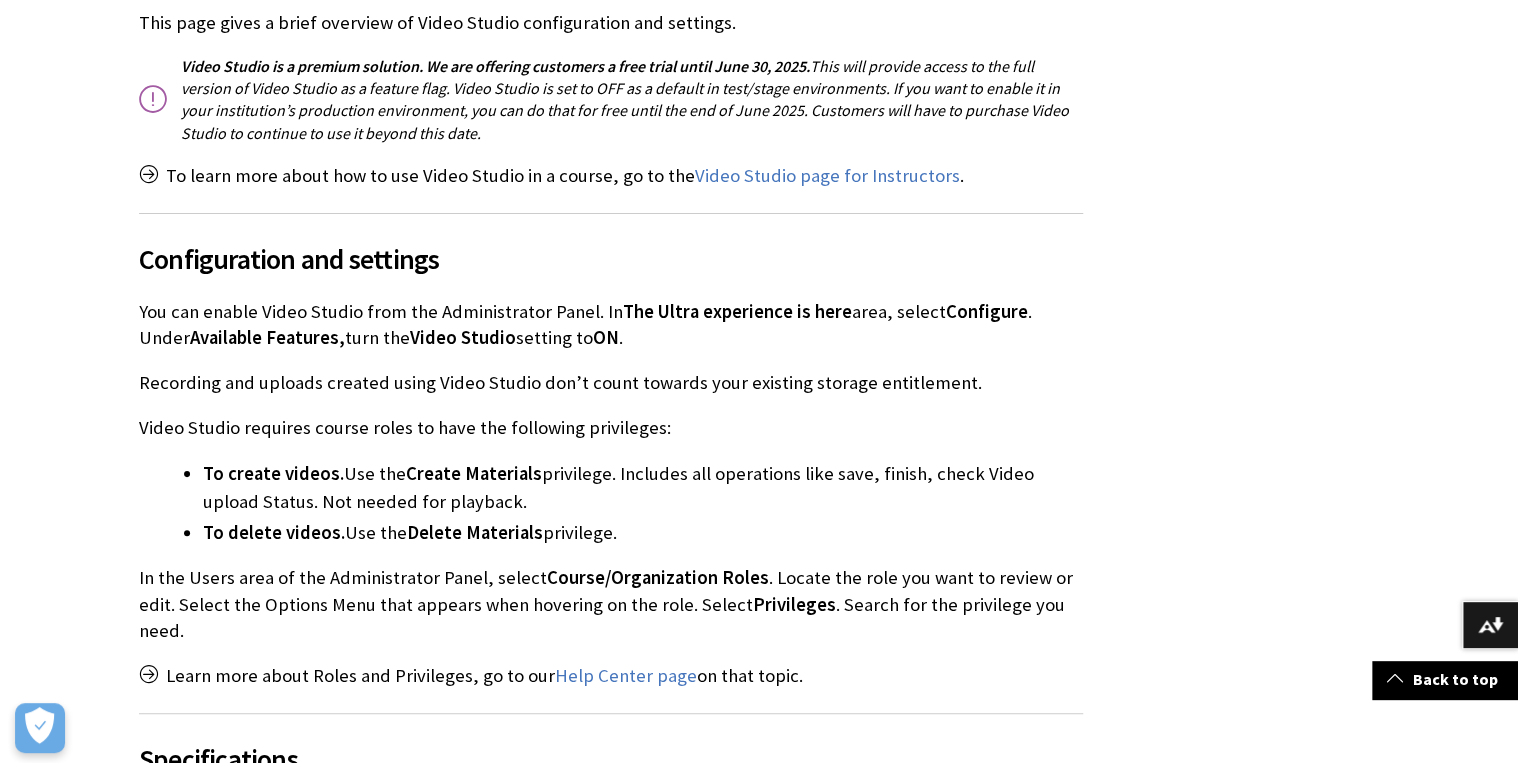 click on "Recording and uploads created using Video Studio don’t count towards your existing storage entitlement." at bounding box center (611, 383) 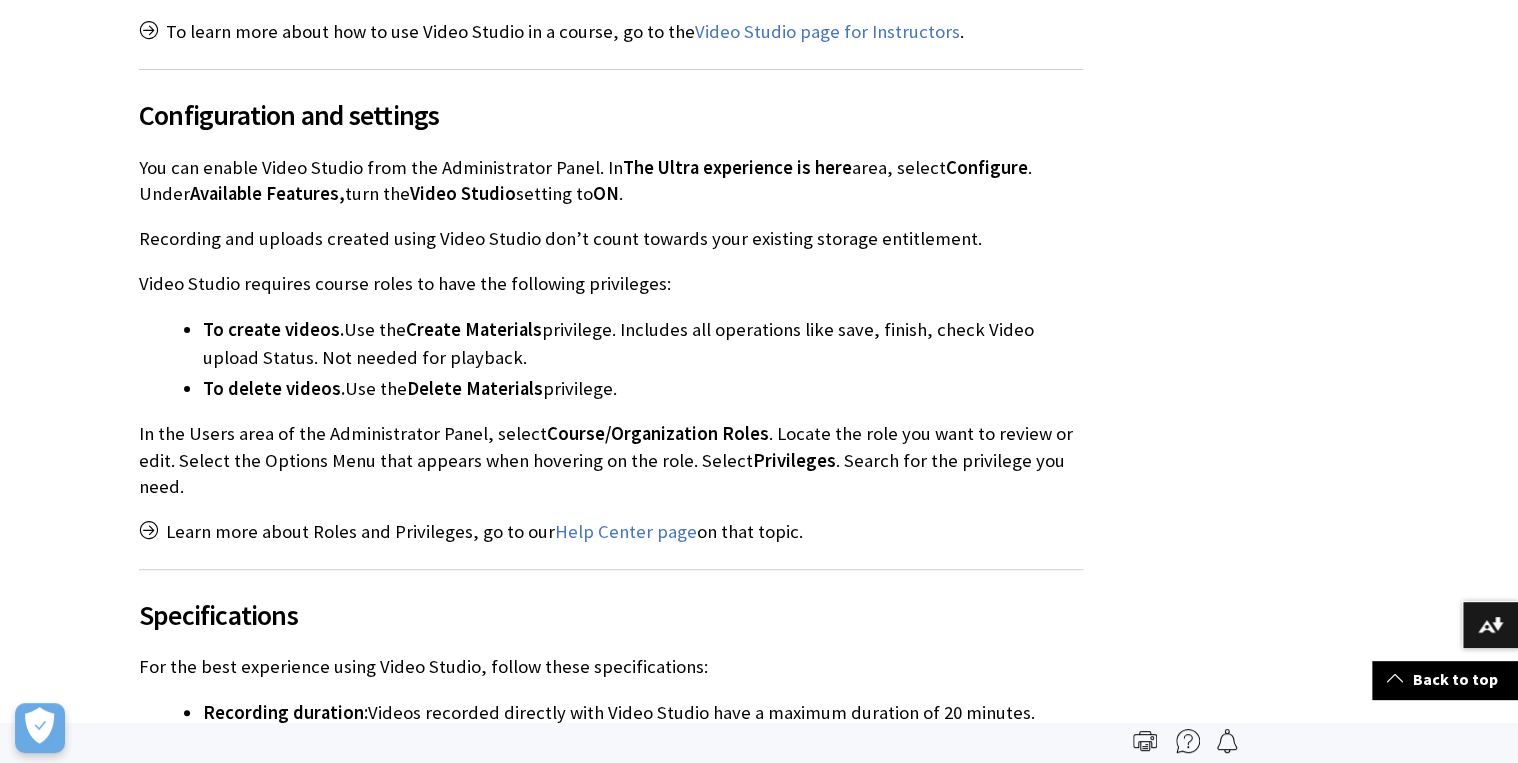 scroll, scrollTop: 706, scrollLeft: 0, axis: vertical 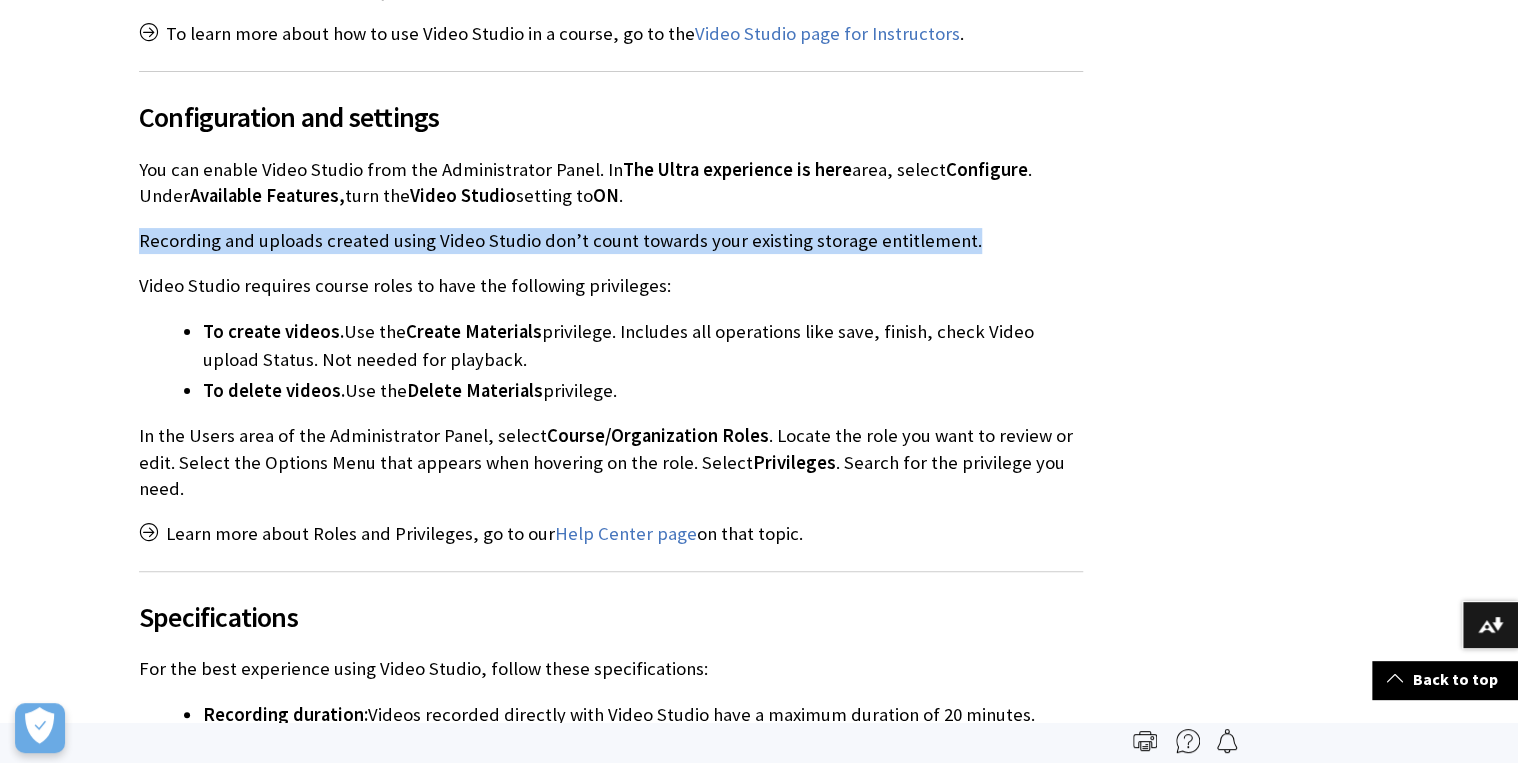 drag, startPoint x: 140, startPoint y: 239, endPoint x: 977, endPoint y: 247, distance: 837.0382 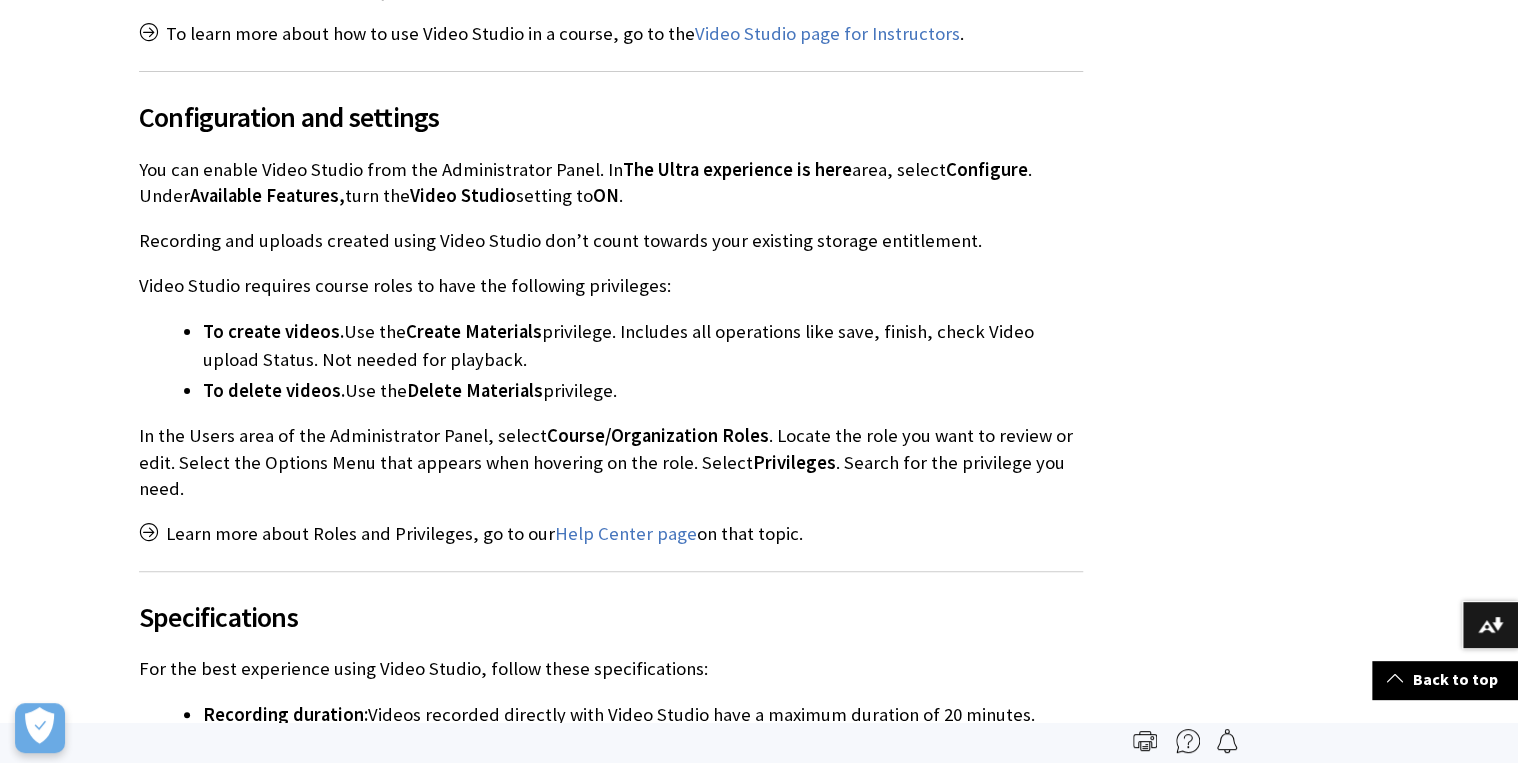 click on "You can enable Video Studio from the Administrator Panel. In  The Ultra experience is here  area, select  Configure . Under  Available Features,  turn the  Video Studio  setting to  ON ." at bounding box center (611, 183) 